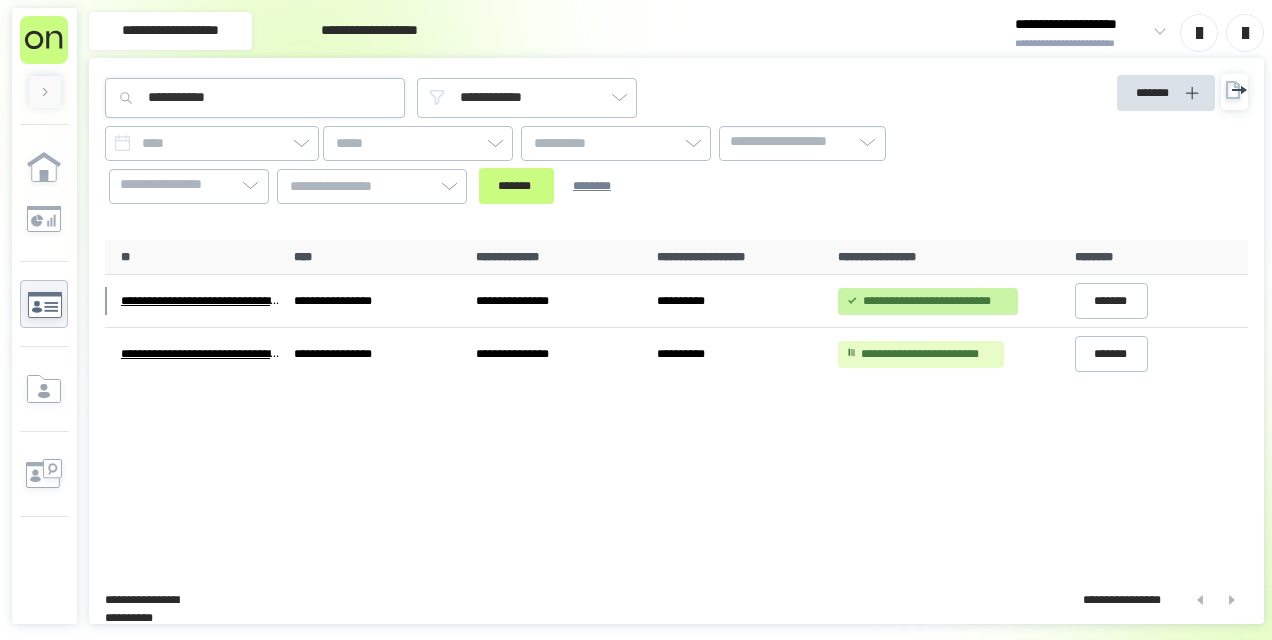 scroll, scrollTop: 0, scrollLeft: 0, axis: both 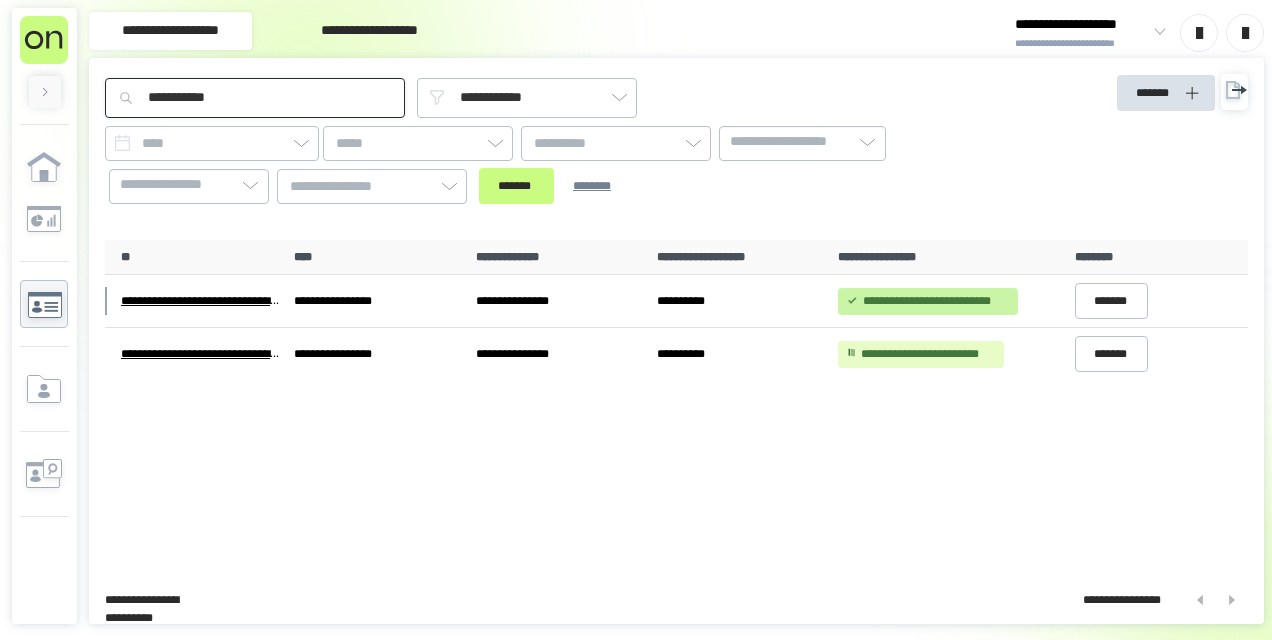 drag, startPoint x: 264, startPoint y: 94, endPoint x: 56, endPoint y: 92, distance: 208.00961 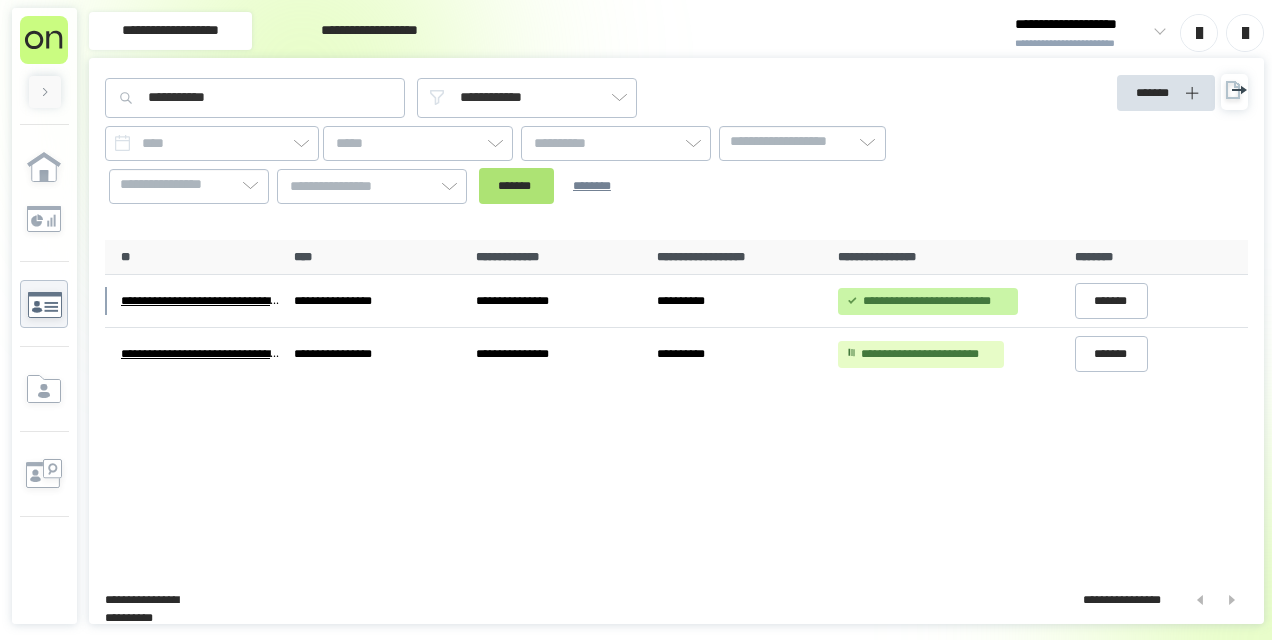 click on "*******" at bounding box center (516, 186) 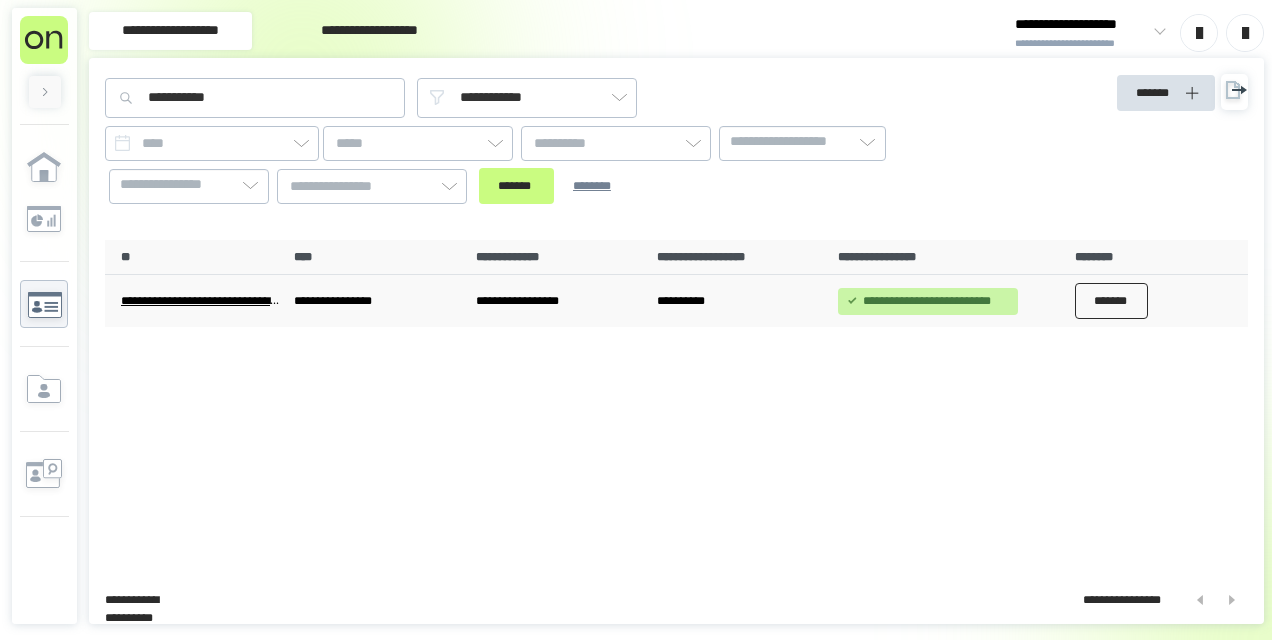 click on "*******" at bounding box center (1112, 301) 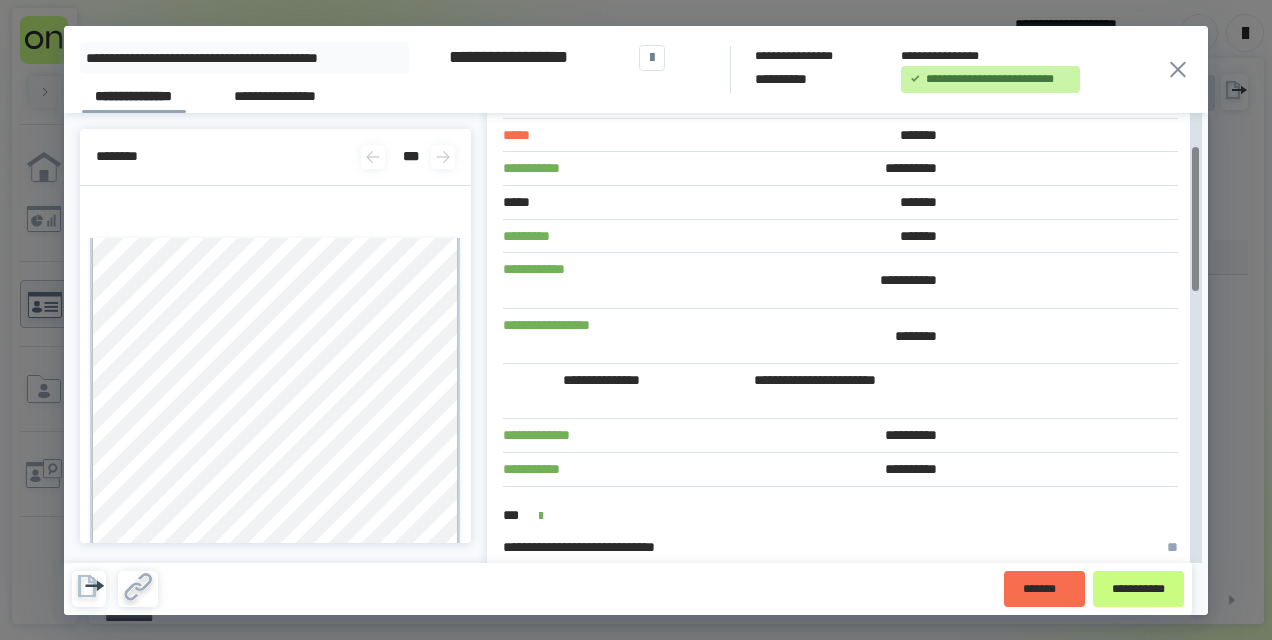 scroll, scrollTop: 200, scrollLeft: 0, axis: vertical 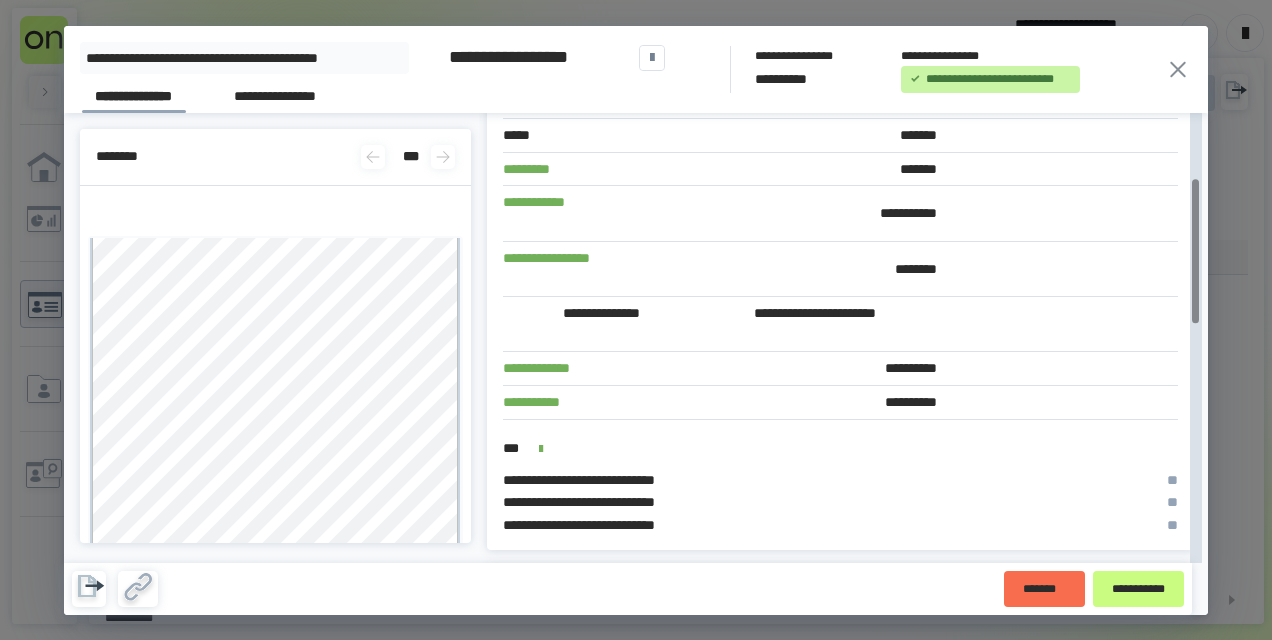 click 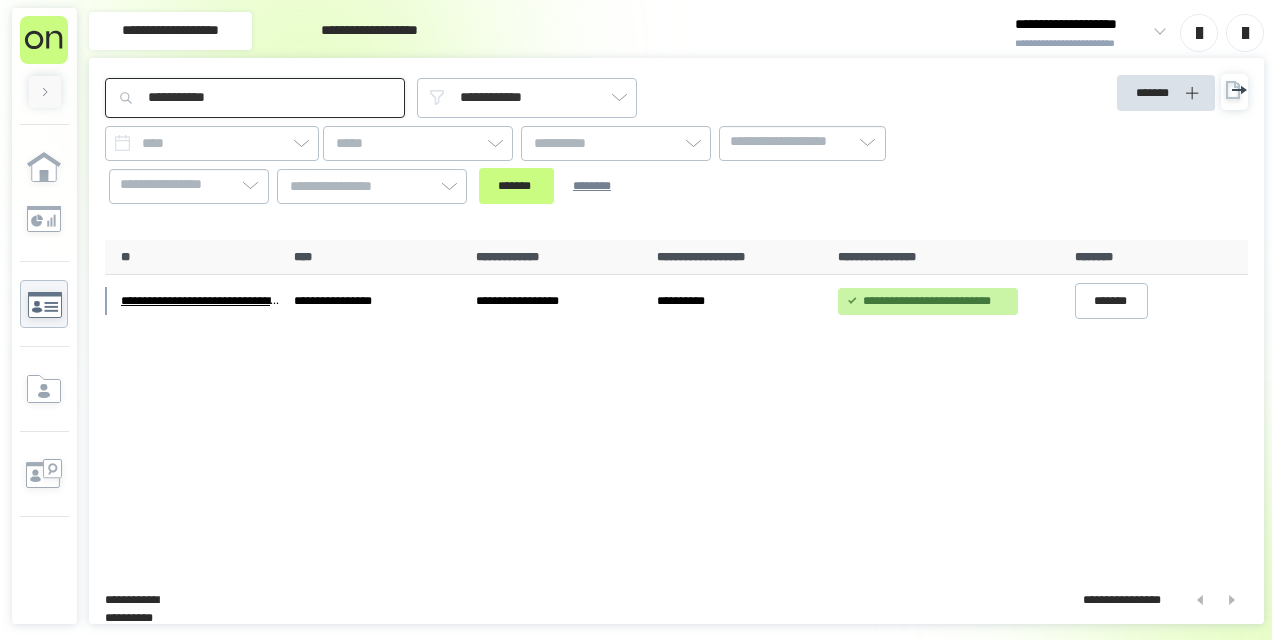 drag, startPoint x: 309, startPoint y: 97, endPoint x: 85, endPoint y: 90, distance: 224.10934 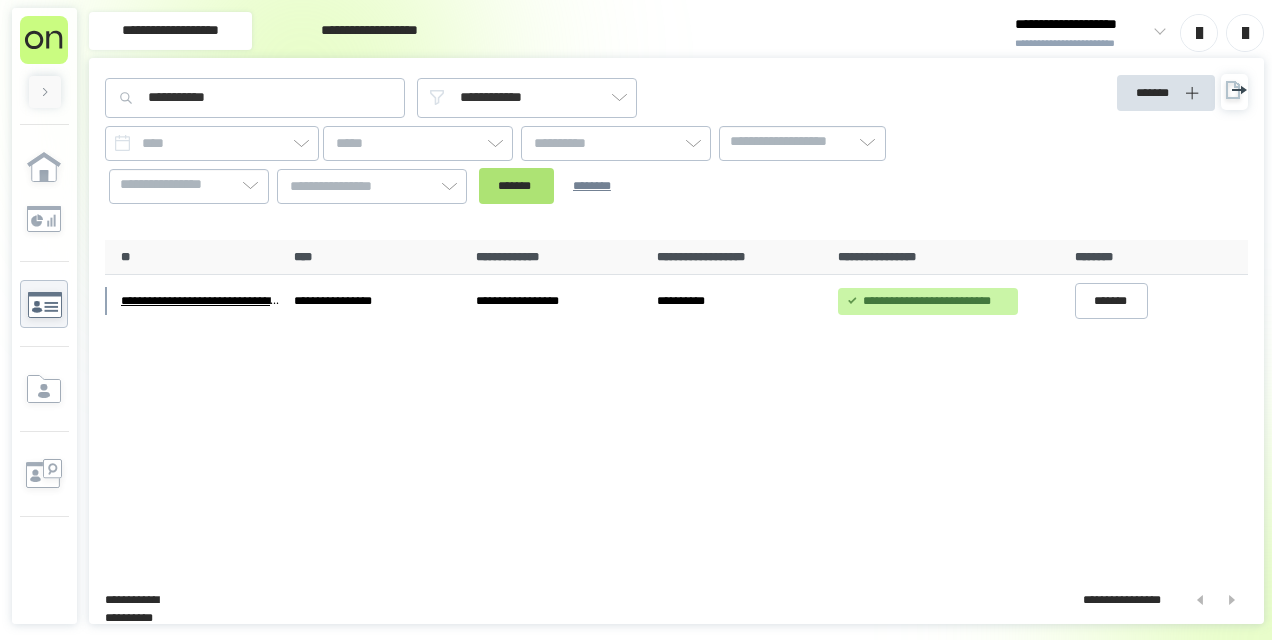 click on "*******" at bounding box center (516, 186) 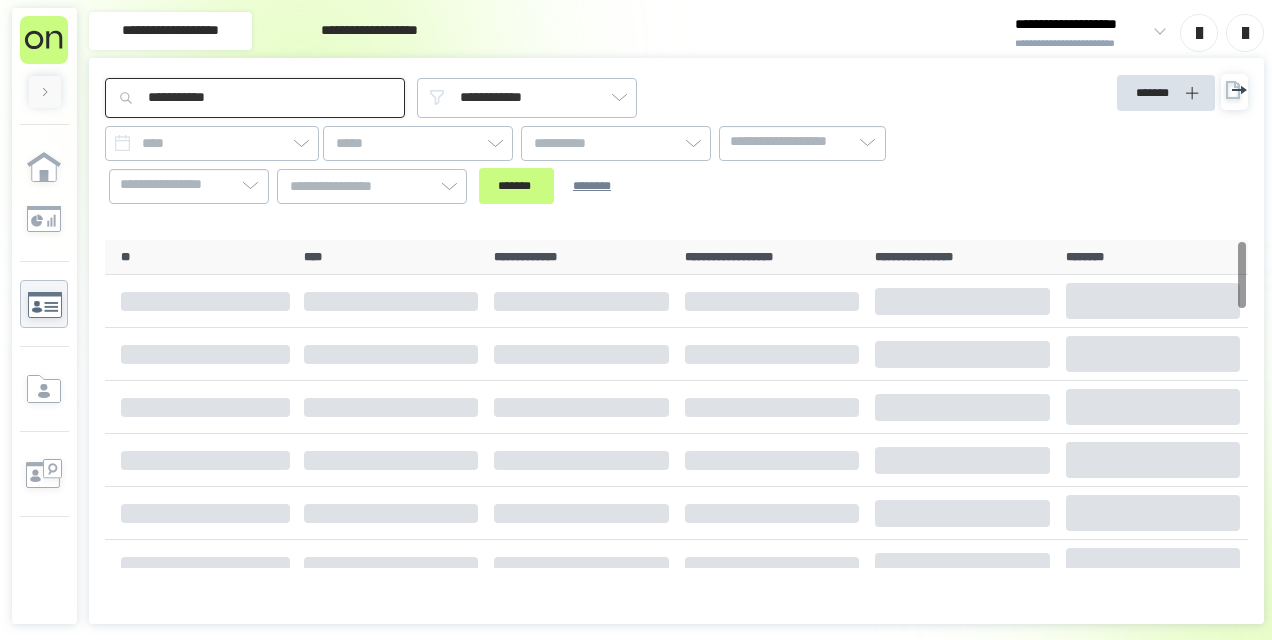 click on "**********" at bounding box center [255, 98] 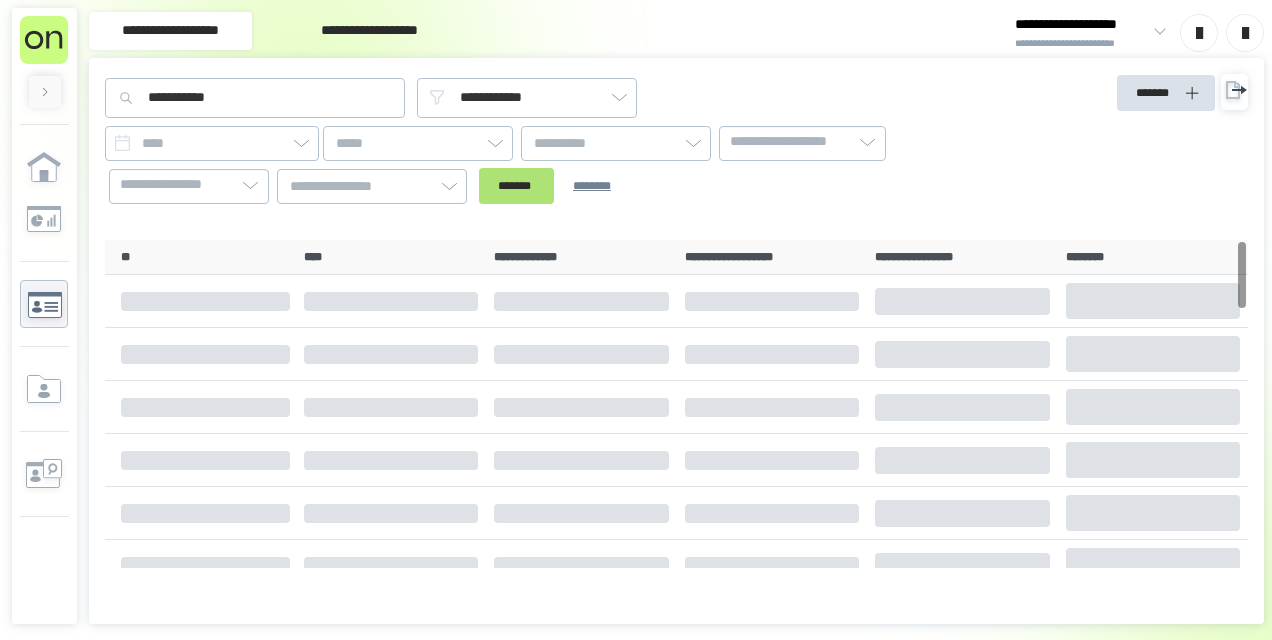 click on "*******" at bounding box center (516, 186) 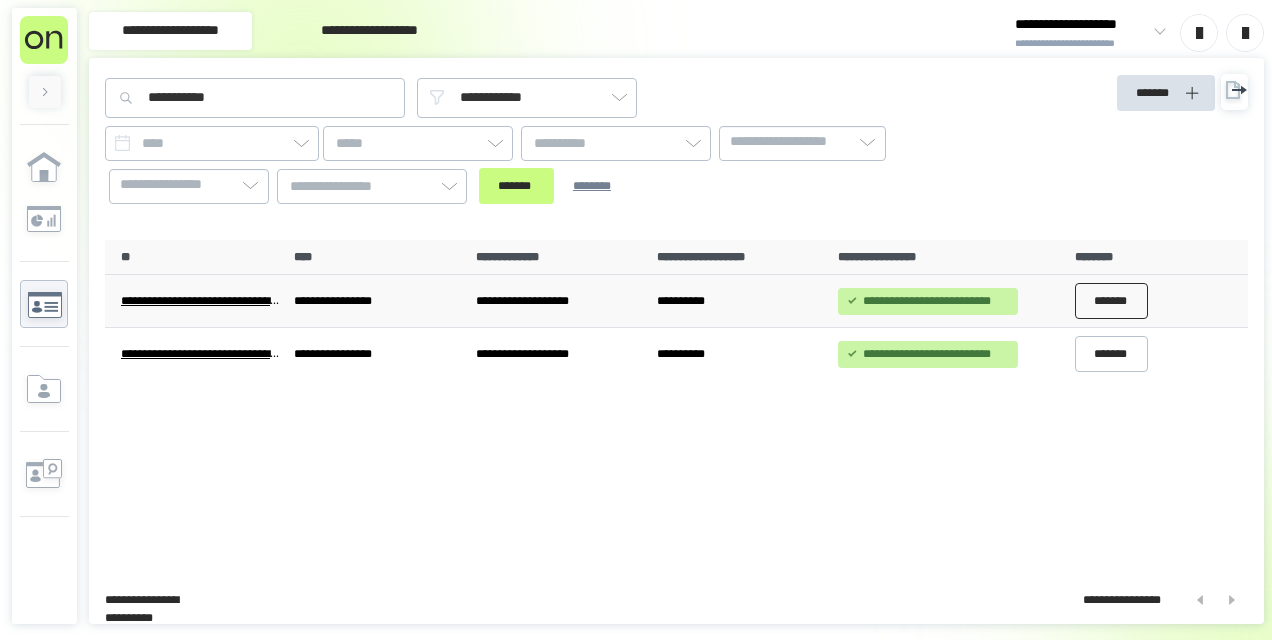 click on "*******" at bounding box center [1112, 301] 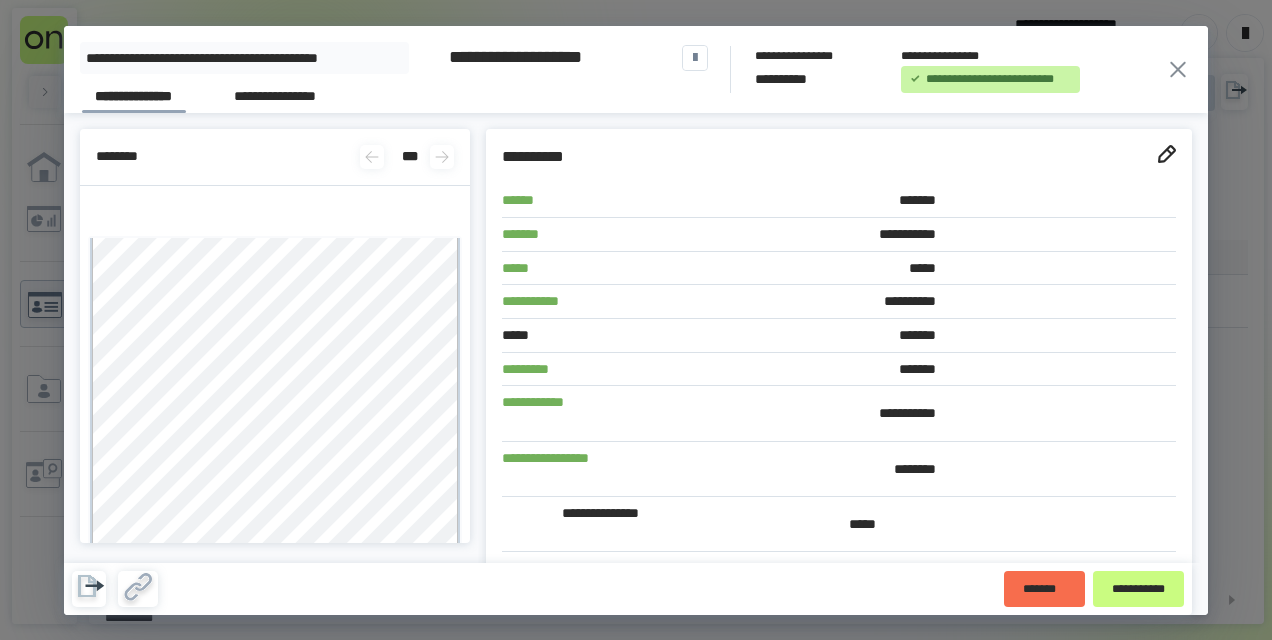click 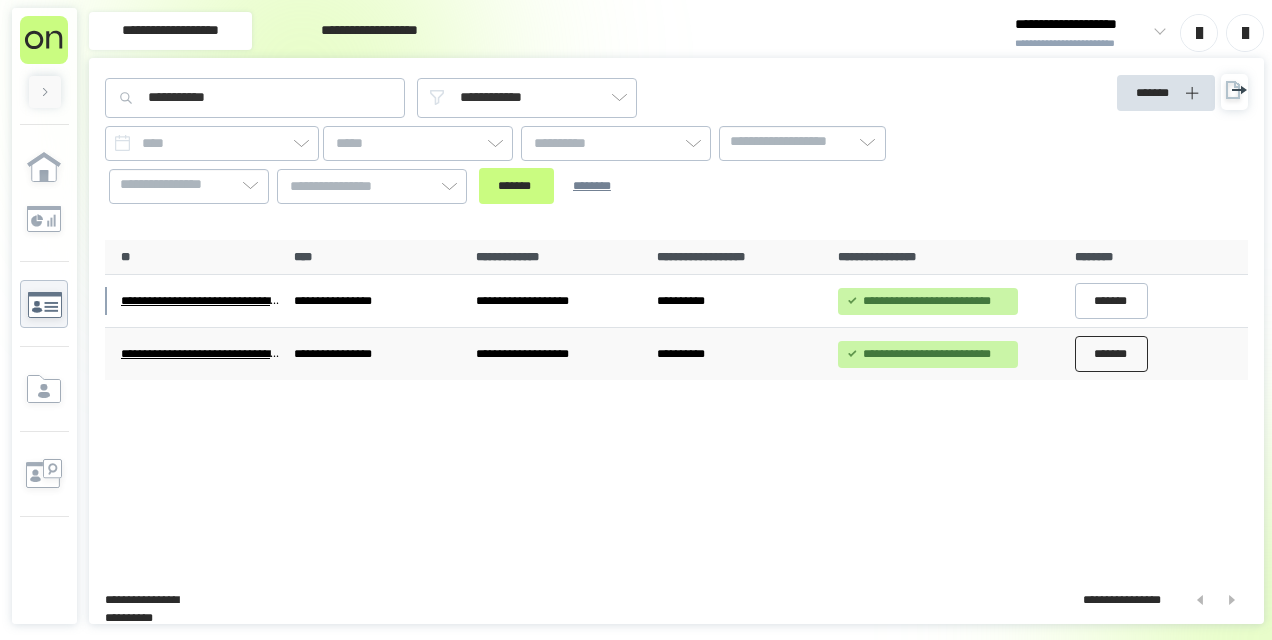 click on "*******" at bounding box center [1112, 354] 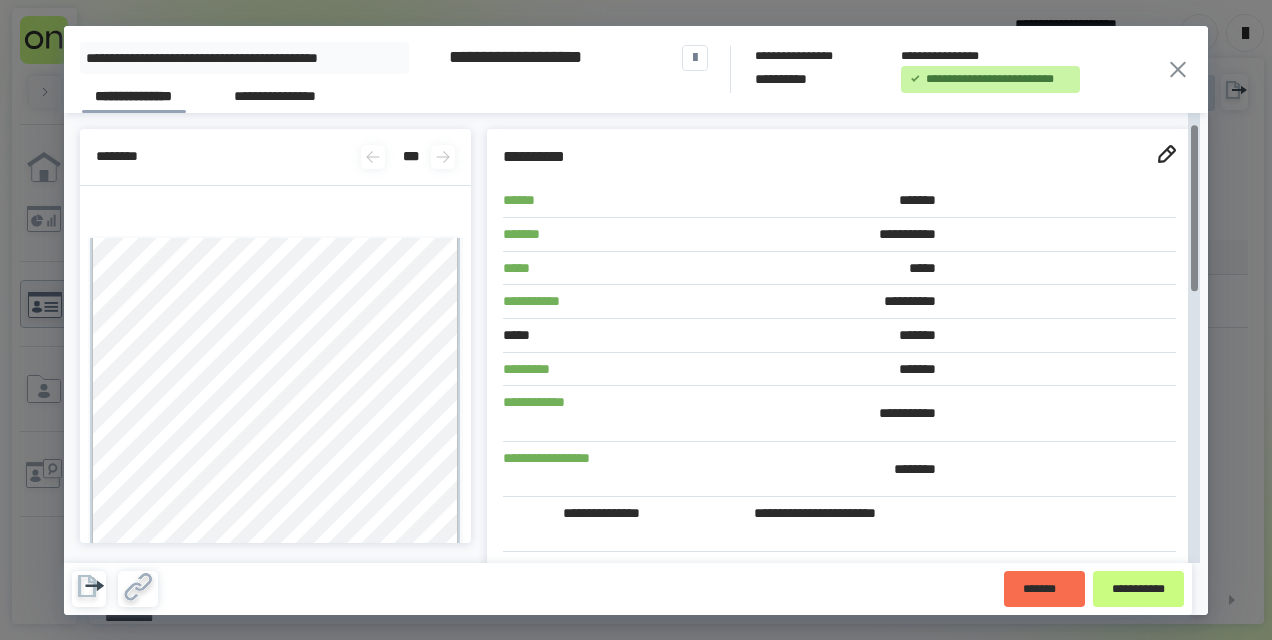 scroll, scrollTop: 100, scrollLeft: 0, axis: vertical 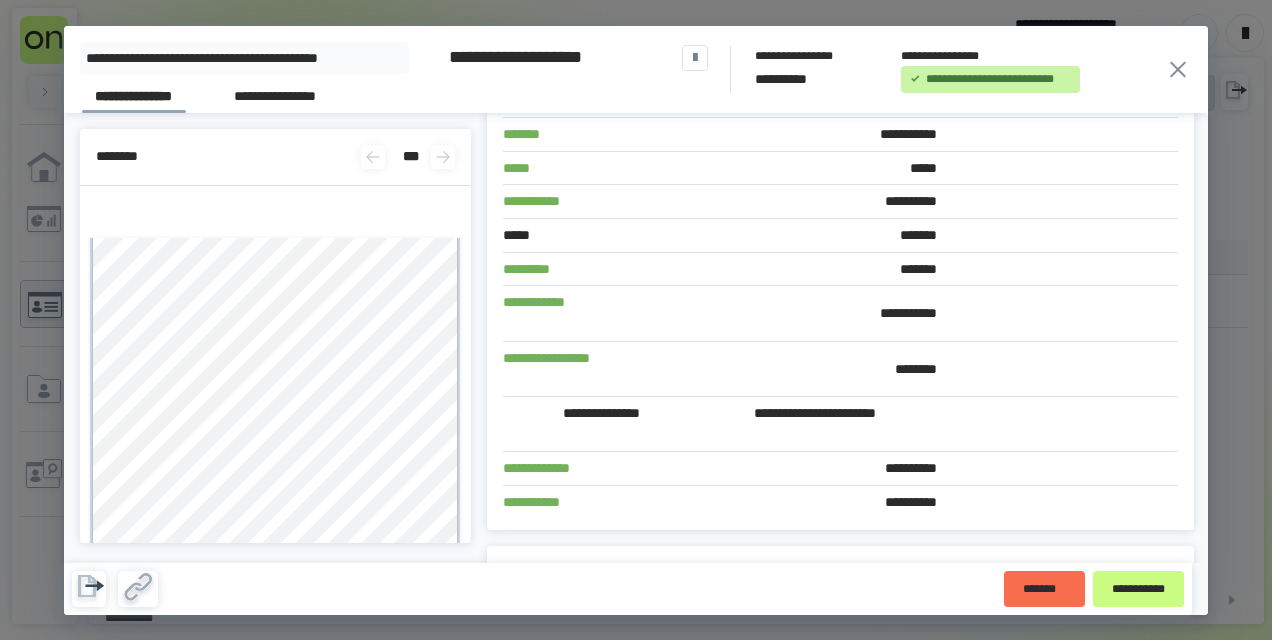 click 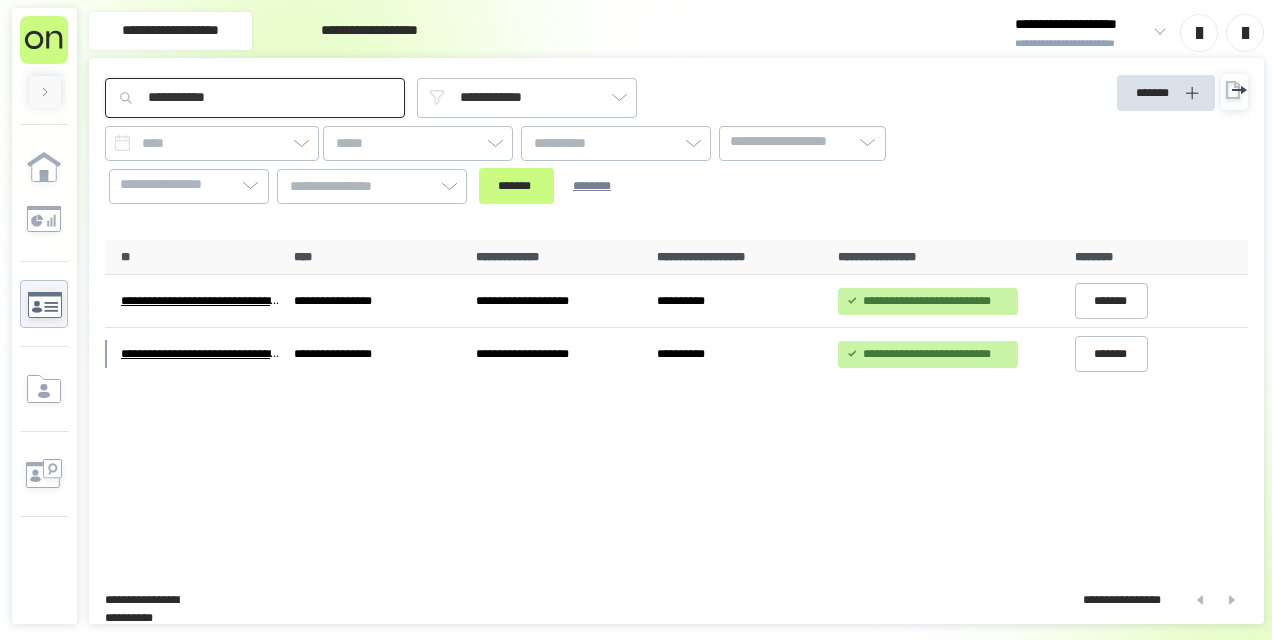 drag, startPoint x: 267, startPoint y: 92, endPoint x: 108, endPoint y: 94, distance: 159.01257 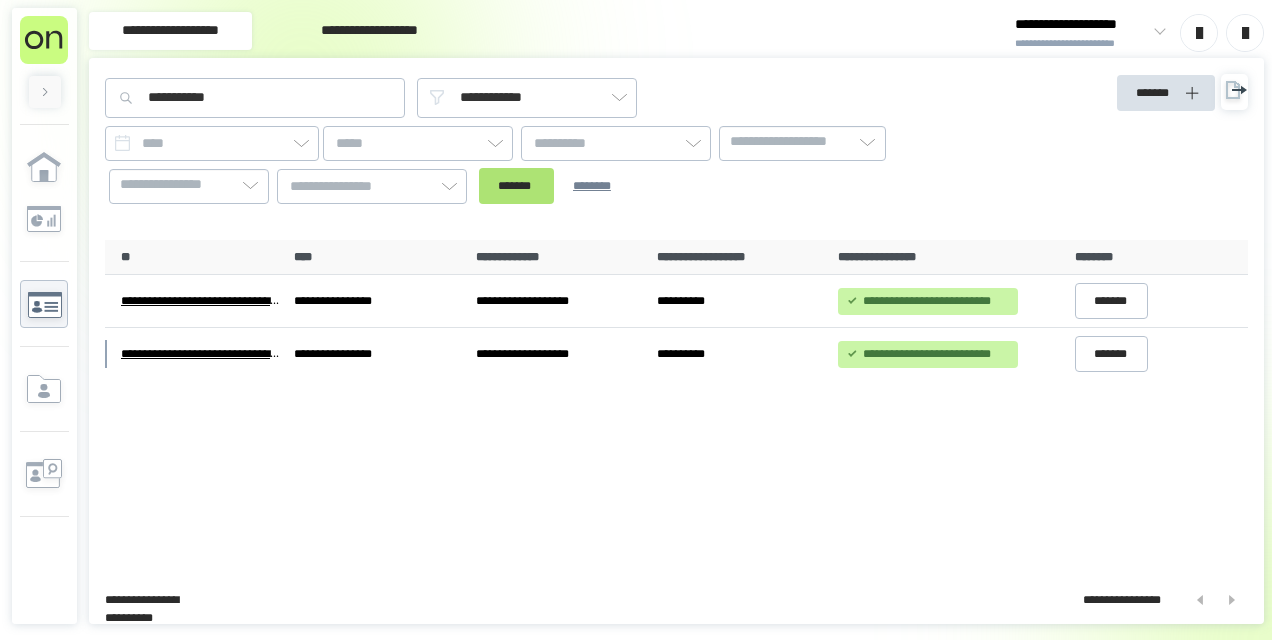 click on "*******" at bounding box center [516, 186] 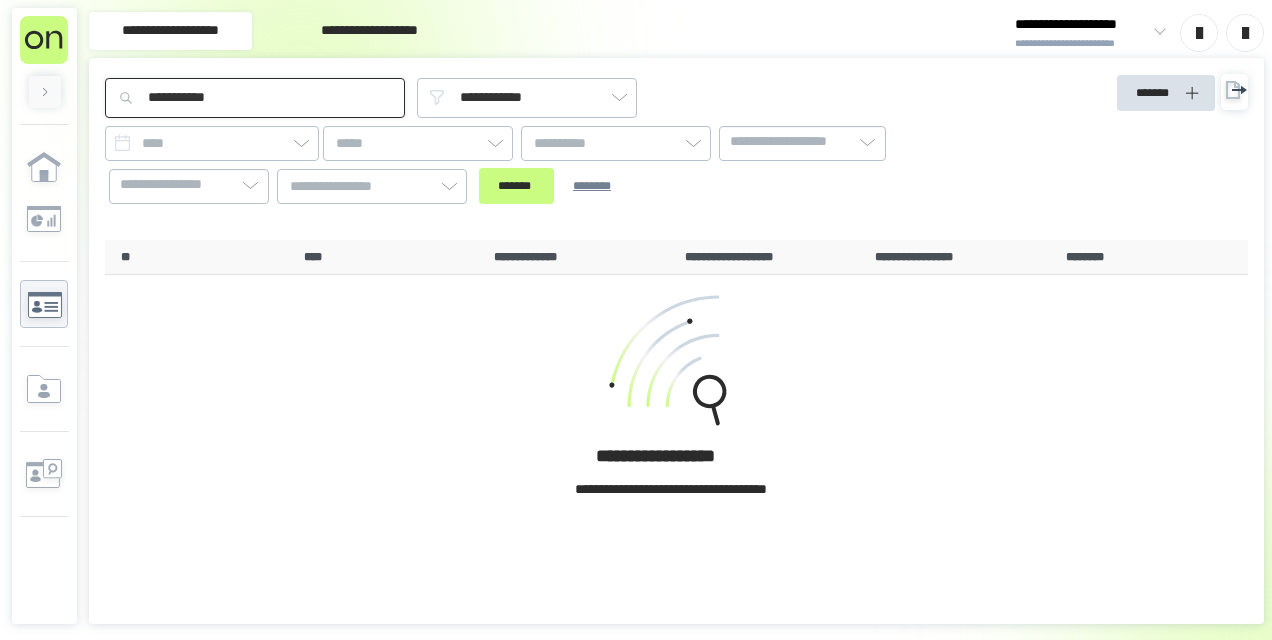 click on "**********" at bounding box center [255, 98] 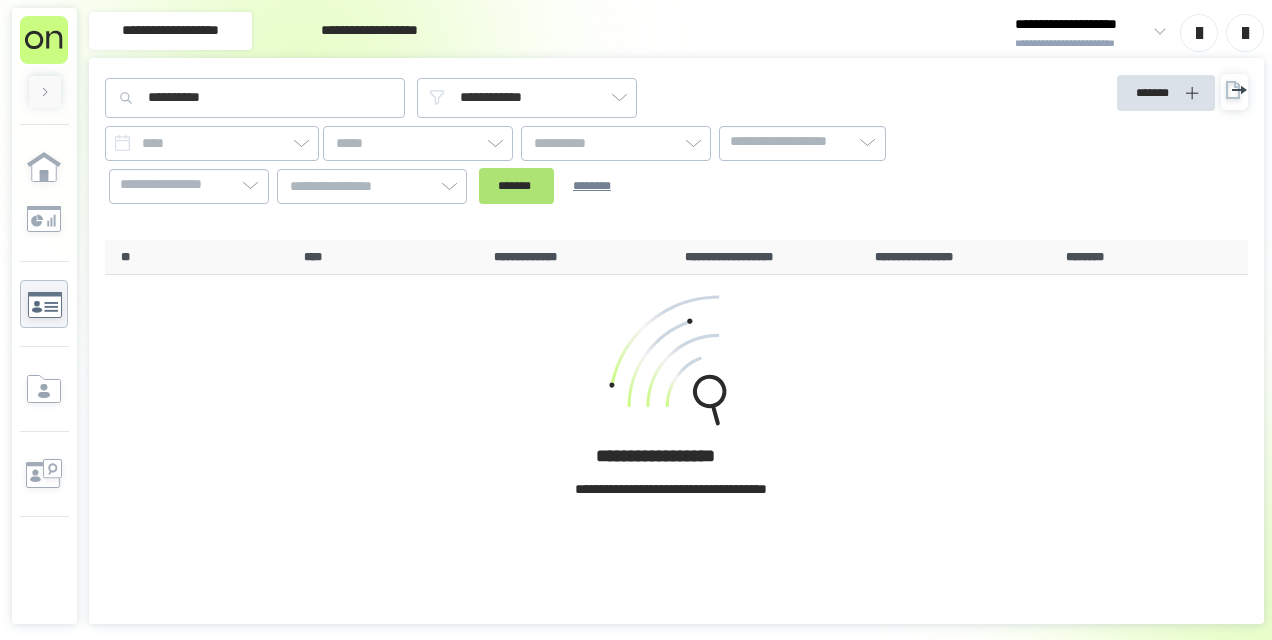 click on "*******" at bounding box center (516, 186) 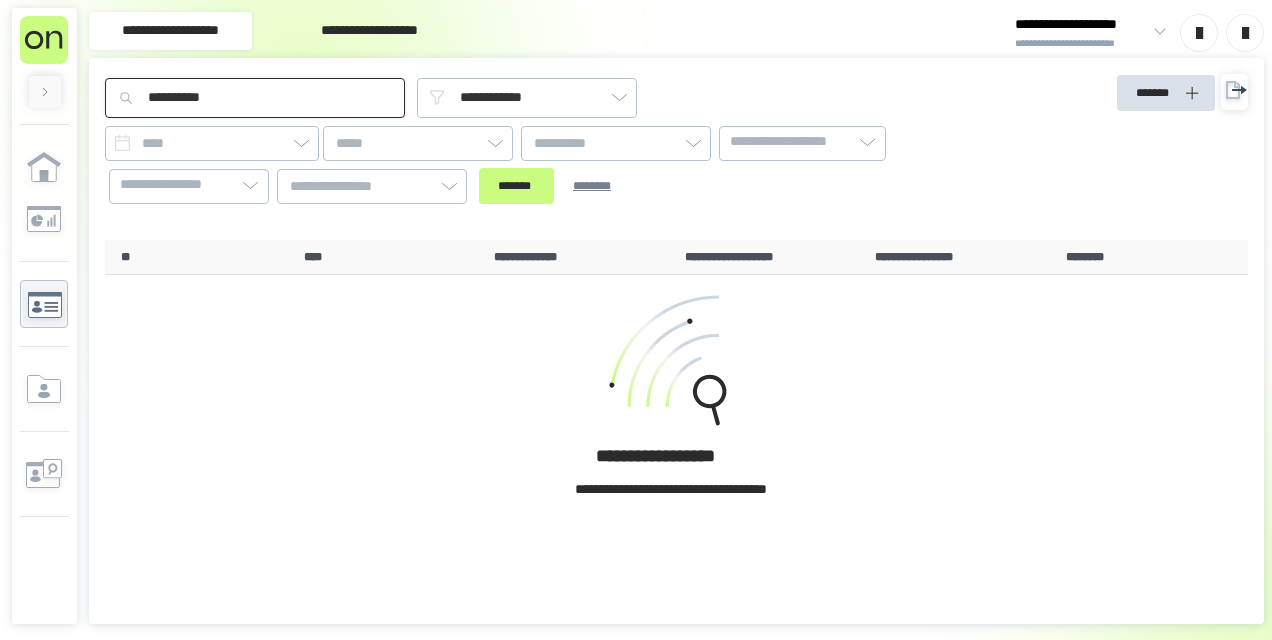 drag, startPoint x: 95, startPoint y: 97, endPoint x: 57, endPoint y: 96, distance: 38.013157 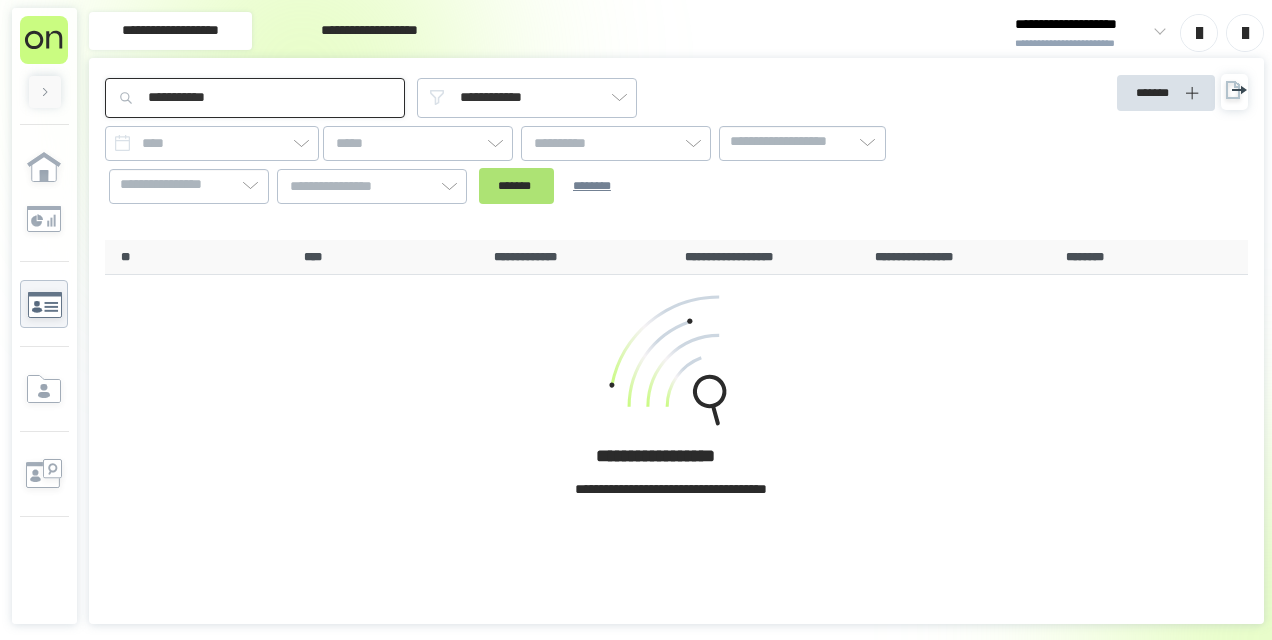 type on "**********" 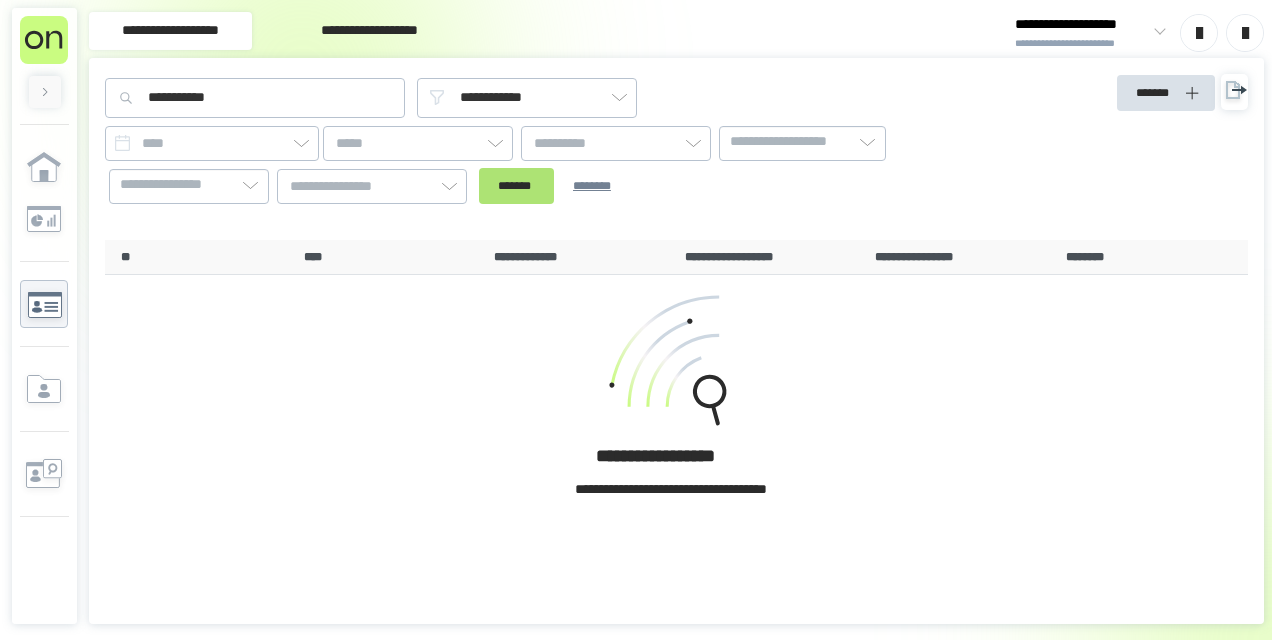 click on "*******" at bounding box center (516, 186) 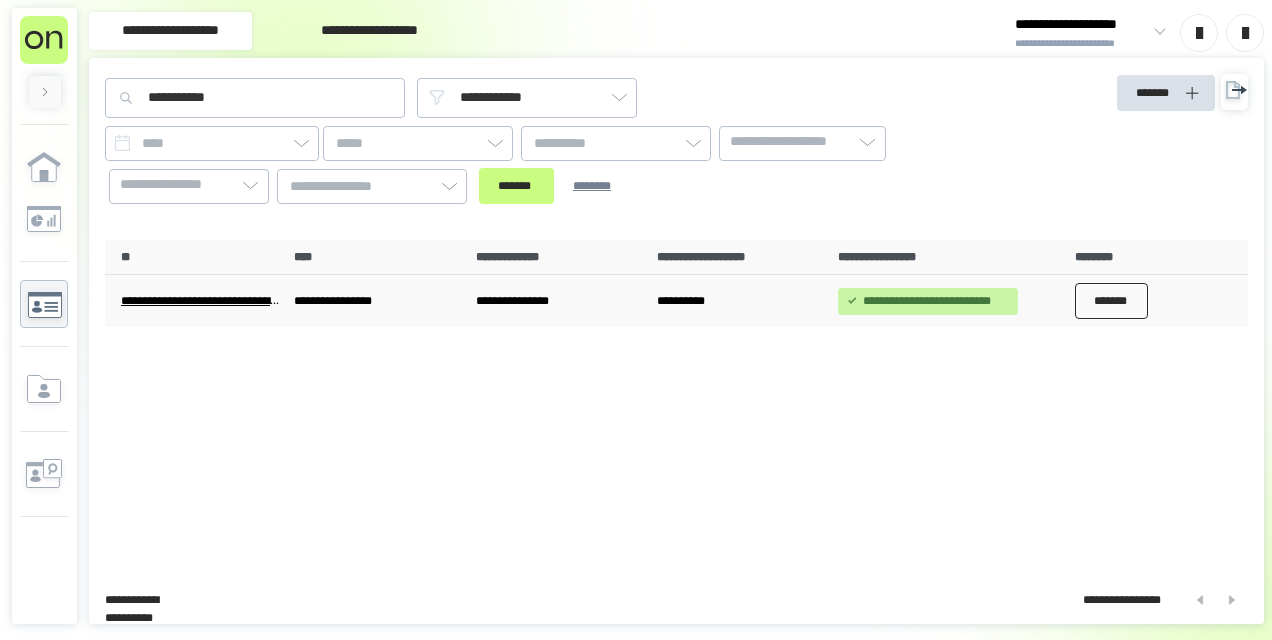 click on "*******" at bounding box center [1112, 301] 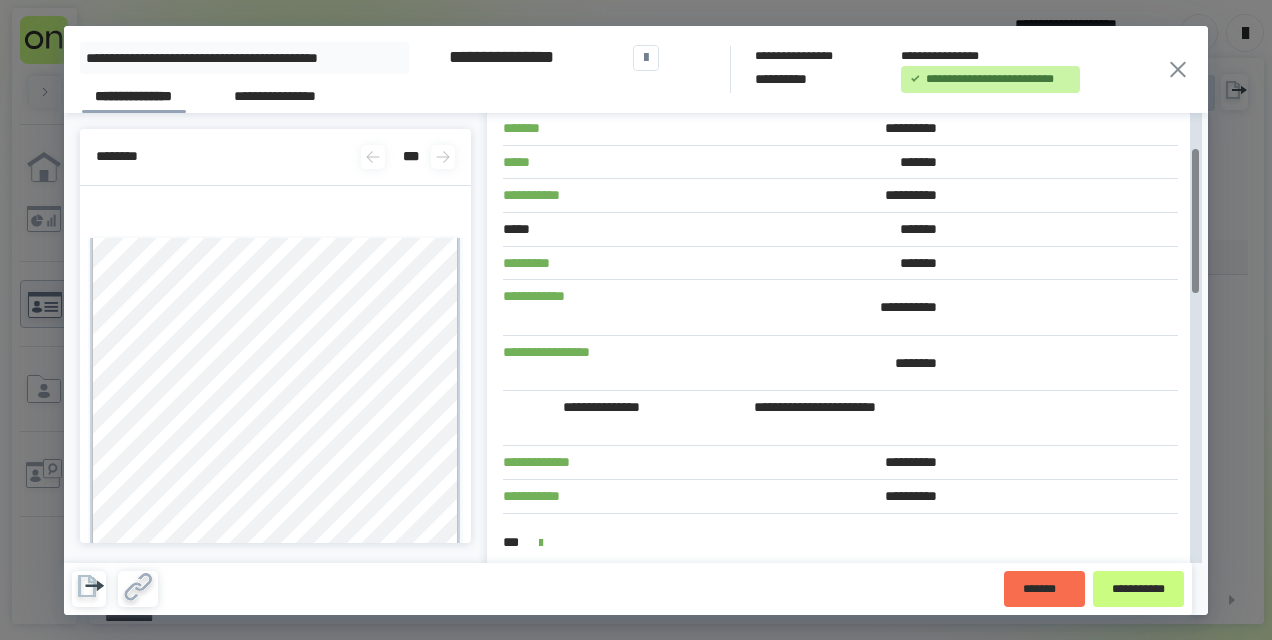 scroll, scrollTop: 200, scrollLeft: 0, axis: vertical 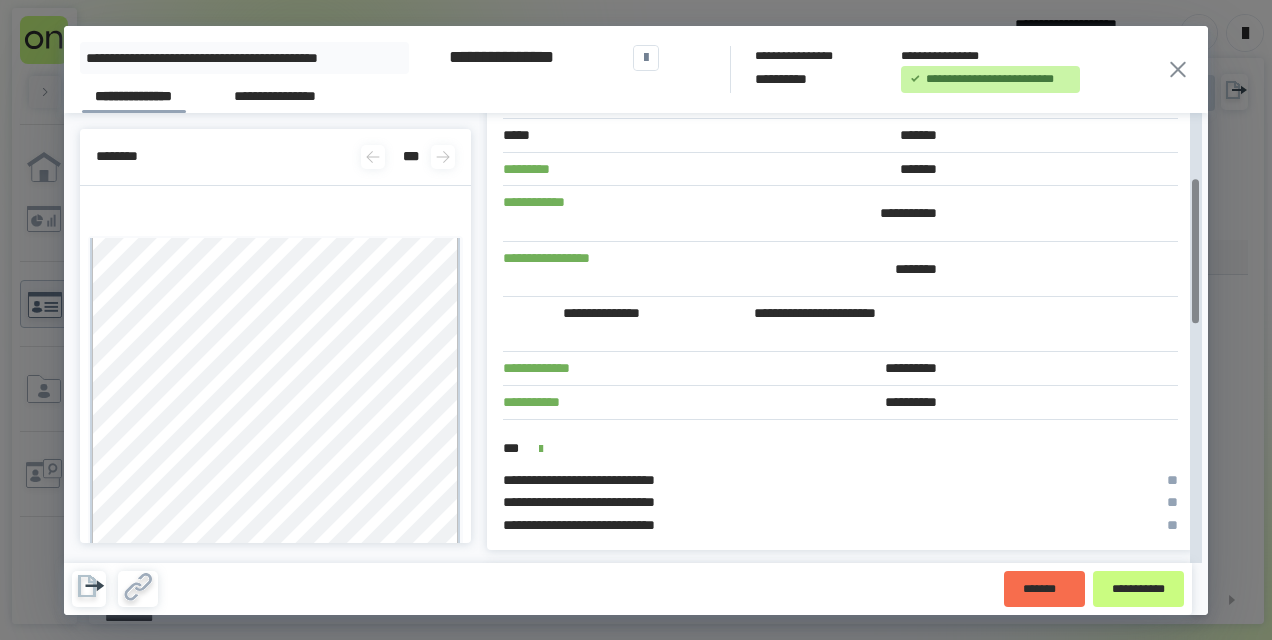 click 